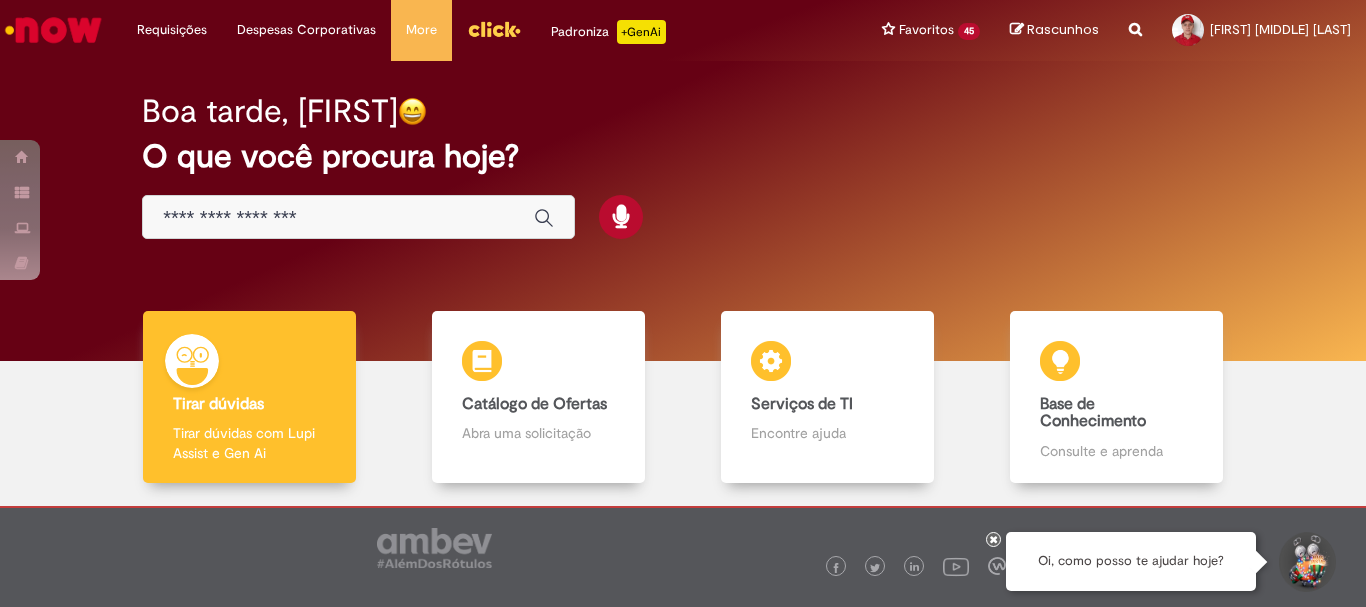 scroll, scrollTop: 0, scrollLeft: 0, axis: both 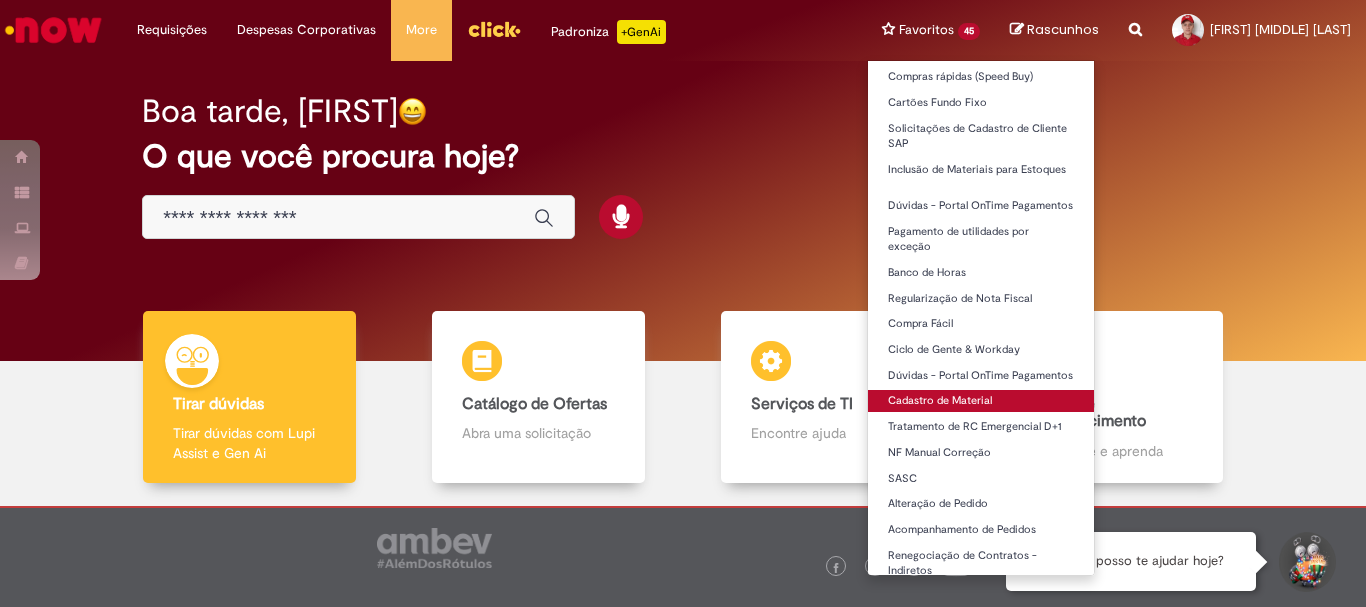 click on "Cadastro de Material" at bounding box center (981, 401) 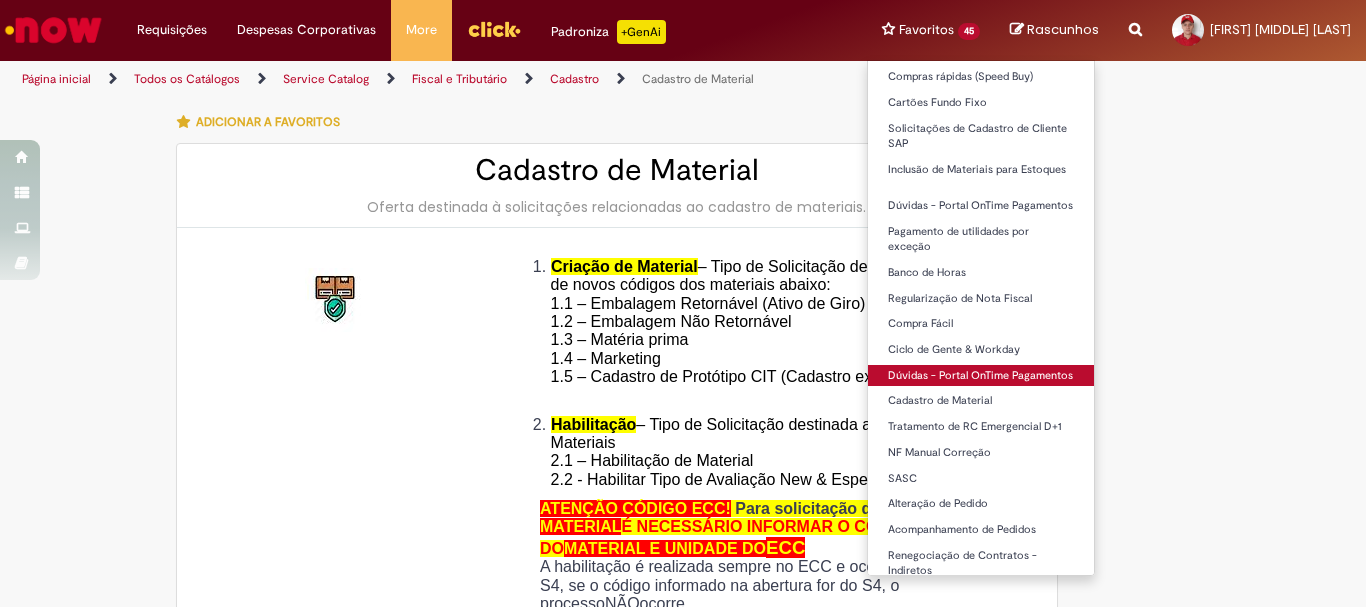type on "********" 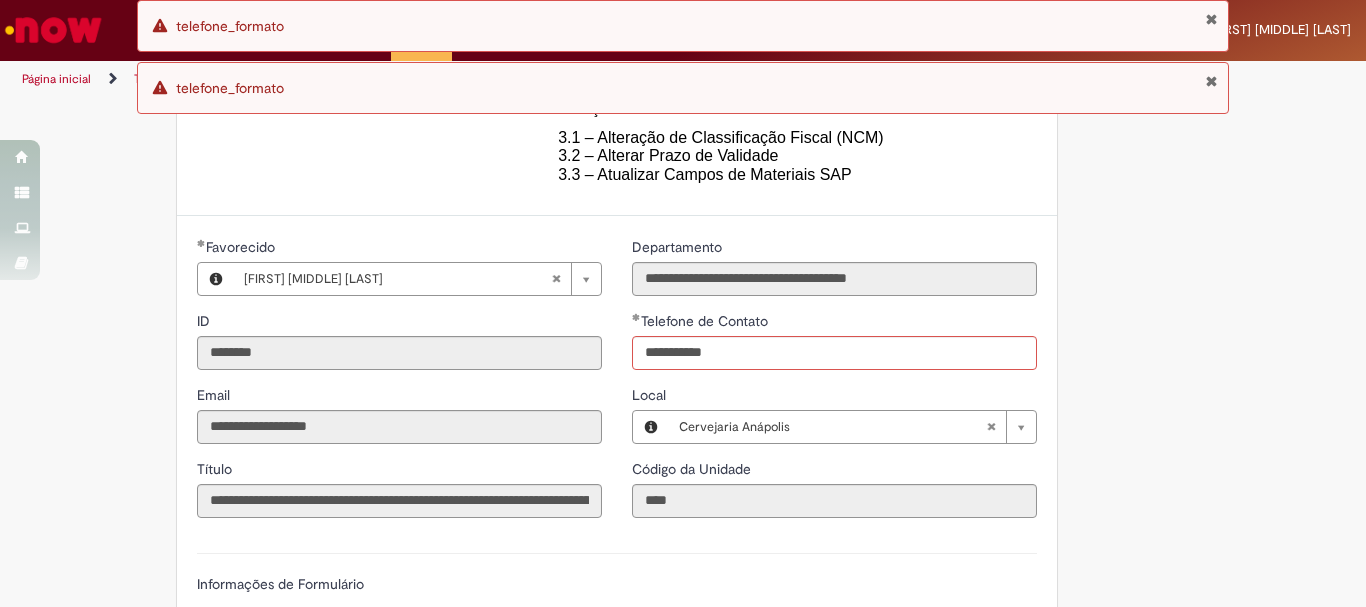 click on "Local" at bounding box center (834, 397) 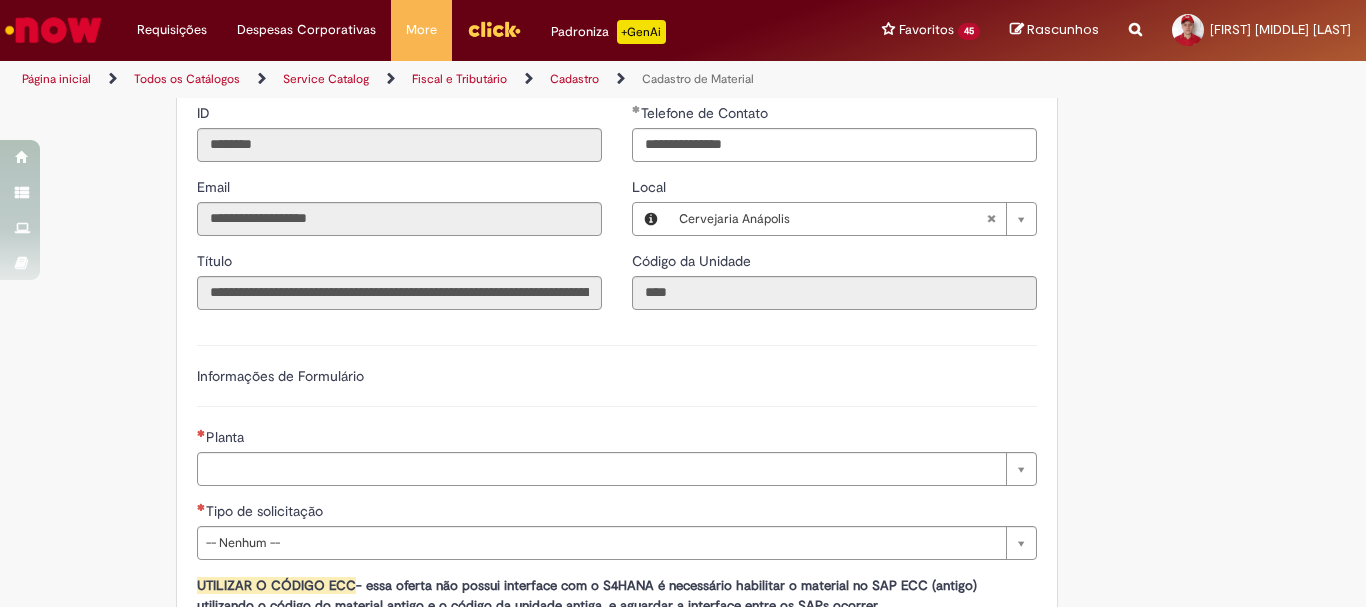 scroll, scrollTop: 966, scrollLeft: 0, axis: vertical 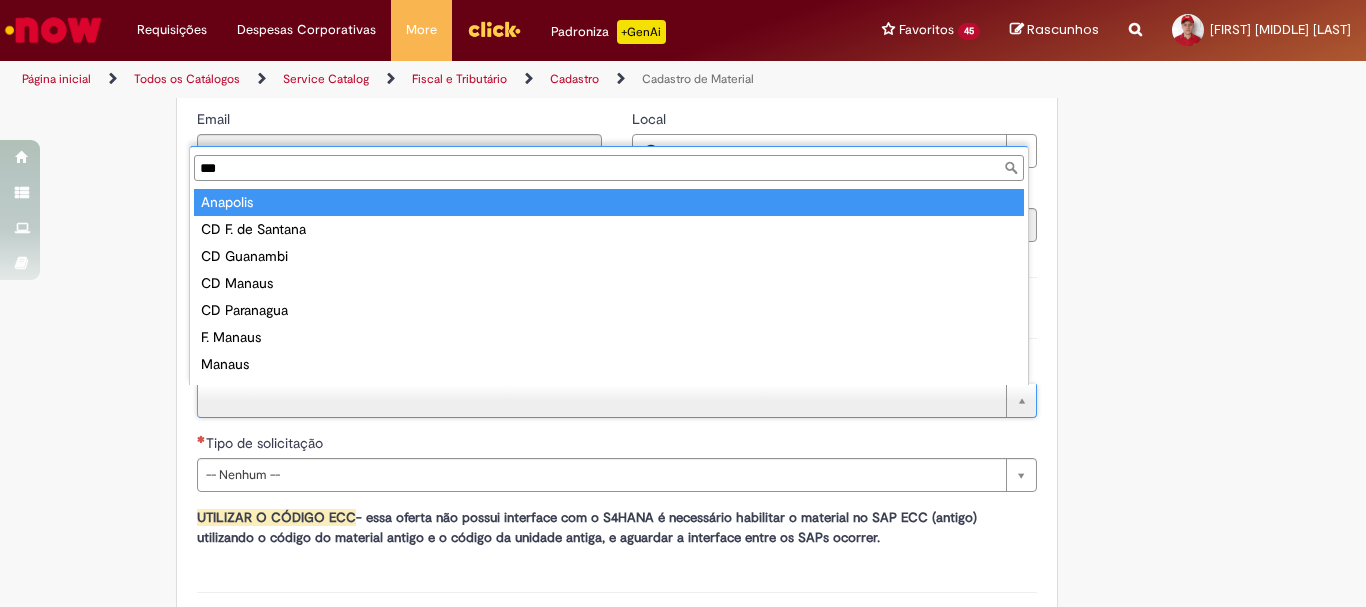 type on "***" 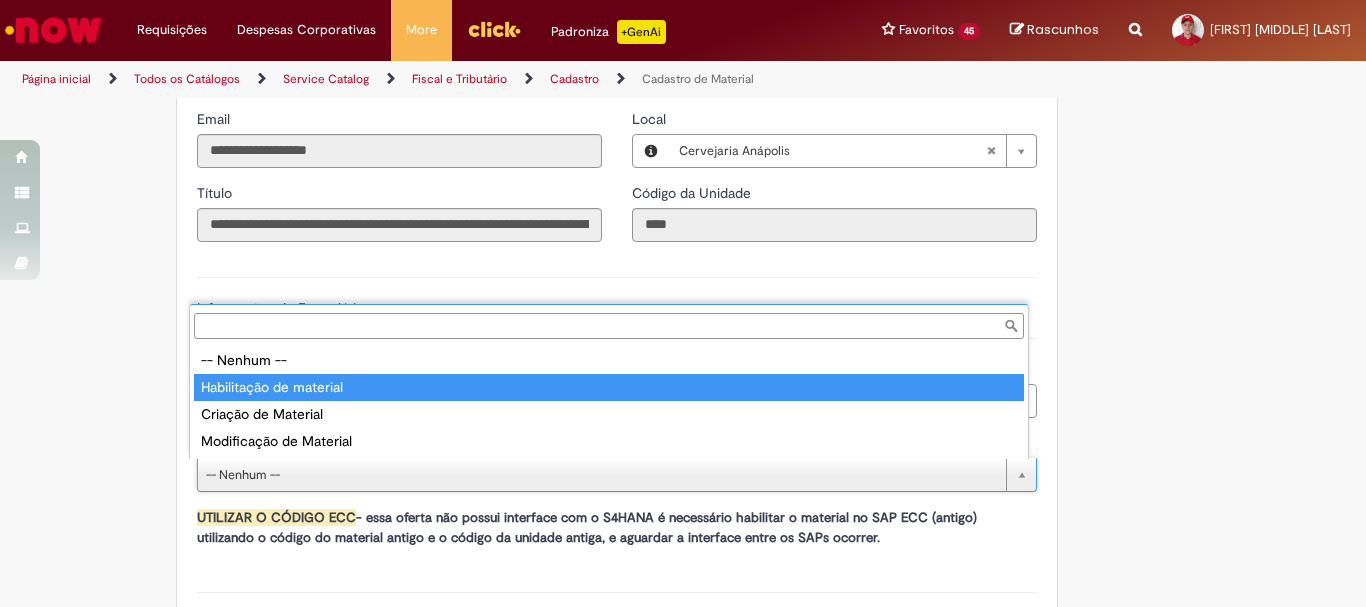 type on "**********" 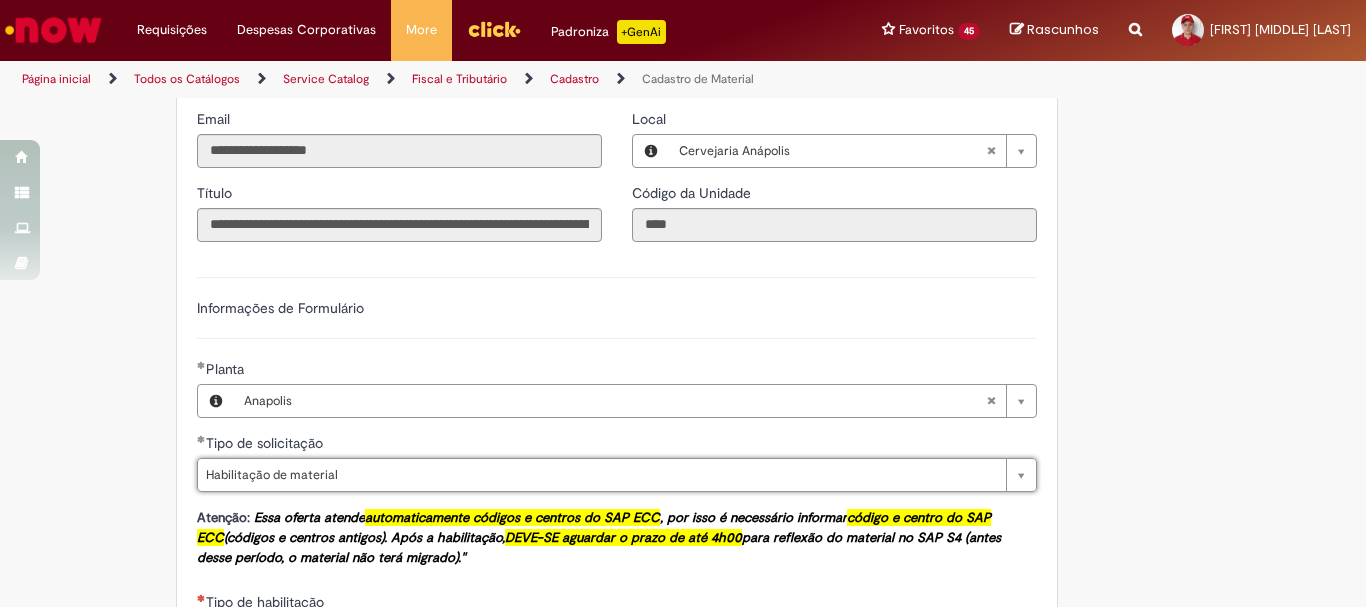 click on "Tire dúvidas com LupiAssist    +GenAI
Oi! Eu sou LupiAssist, uma Inteligência Artificial Generativa em constante aprendizado   Meu conteúdo é monitorado para trazer uma melhor experiência
Dúvidas comuns:
Só mais um instante, estou consultando nossas bases de conhecimento  e escrevendo a melhor resposta pra você!
Title
Lorem ipsum dolor sit amet    Fazer uma nova pergunta
Gerei esta resposta utilizando IA Generativa em conjunto com os nossos padrões. Em caso de divergência, os documentos oficiais prevalecerão.
Saiba mais em:
Ou ligue para:
E aí, te ajudei?
Sim, obrigado!" at bounding box center [683, 186] 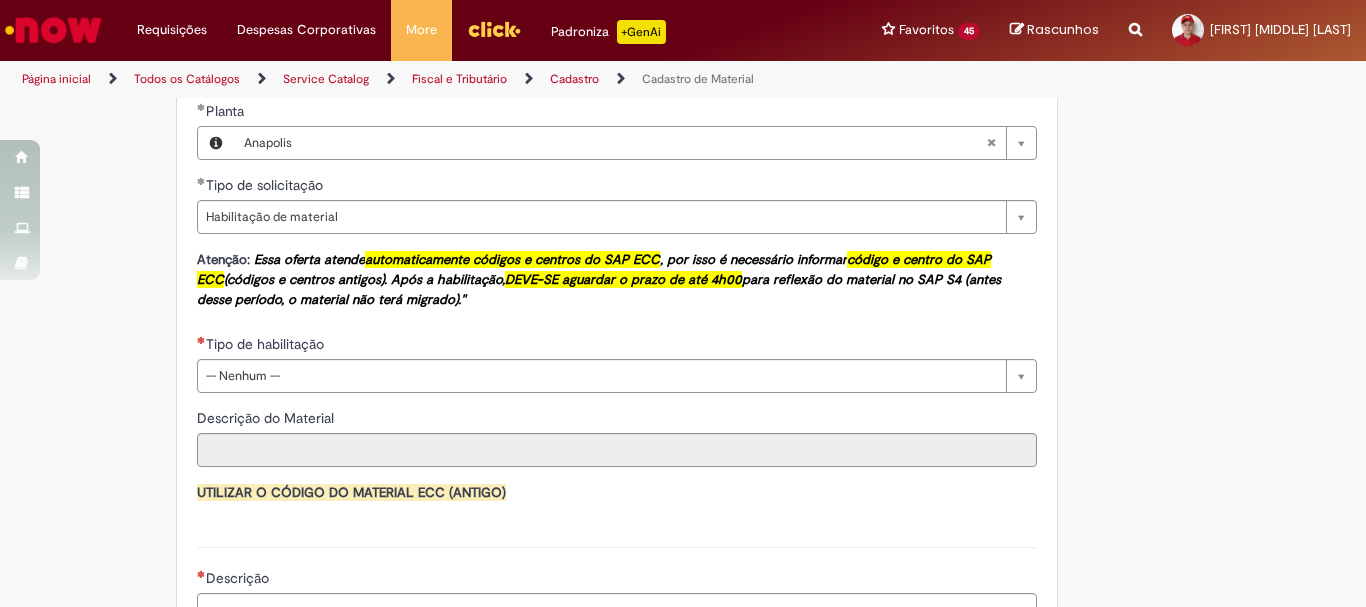 scroll, scrollTop: 1229, scrollLeft: 0, axis: vertical 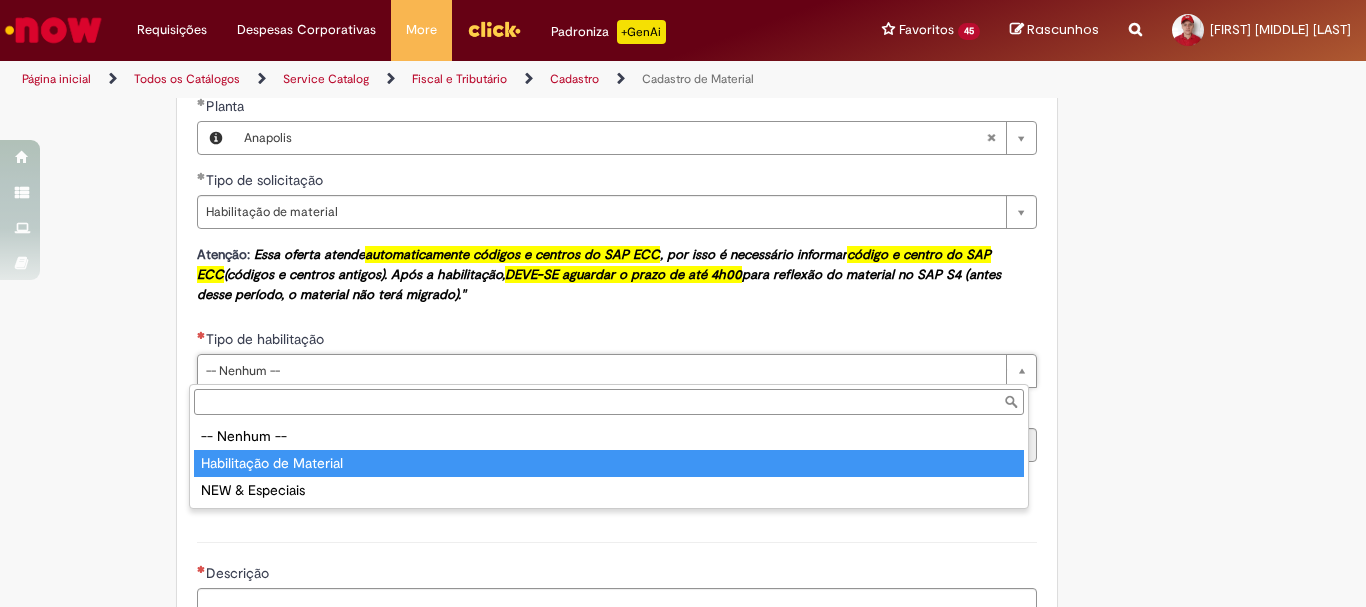 type on "**********" 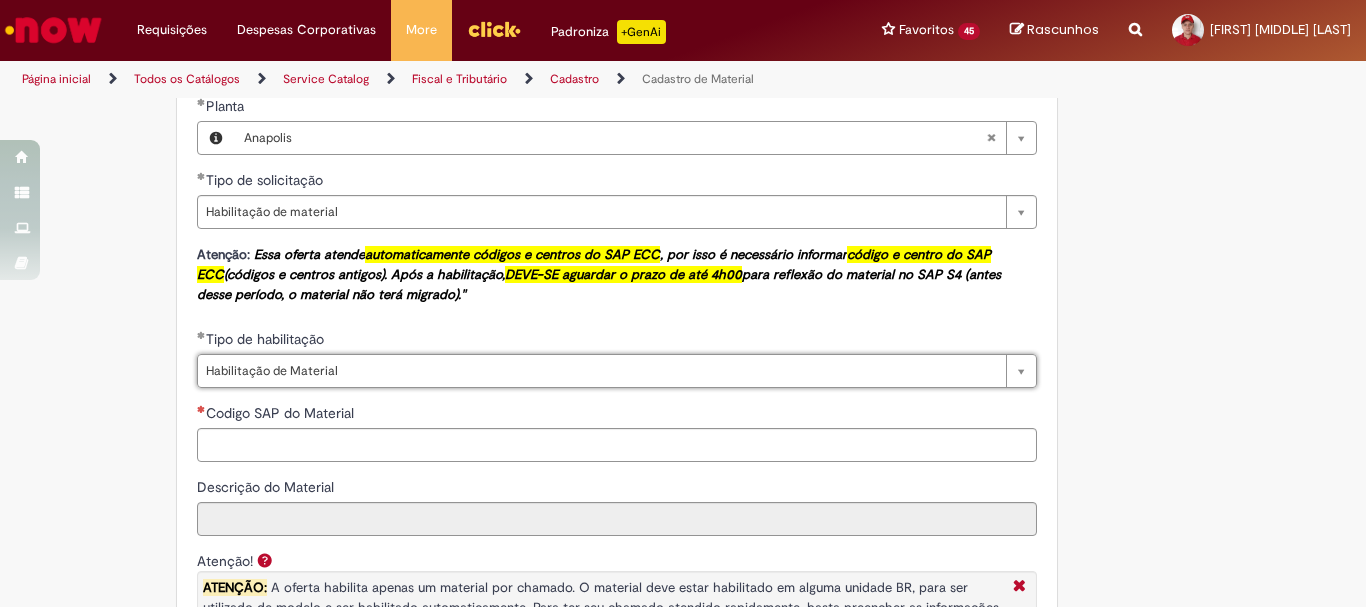 click on "Codigo SAP do Material" at bounding box center [617, 415] 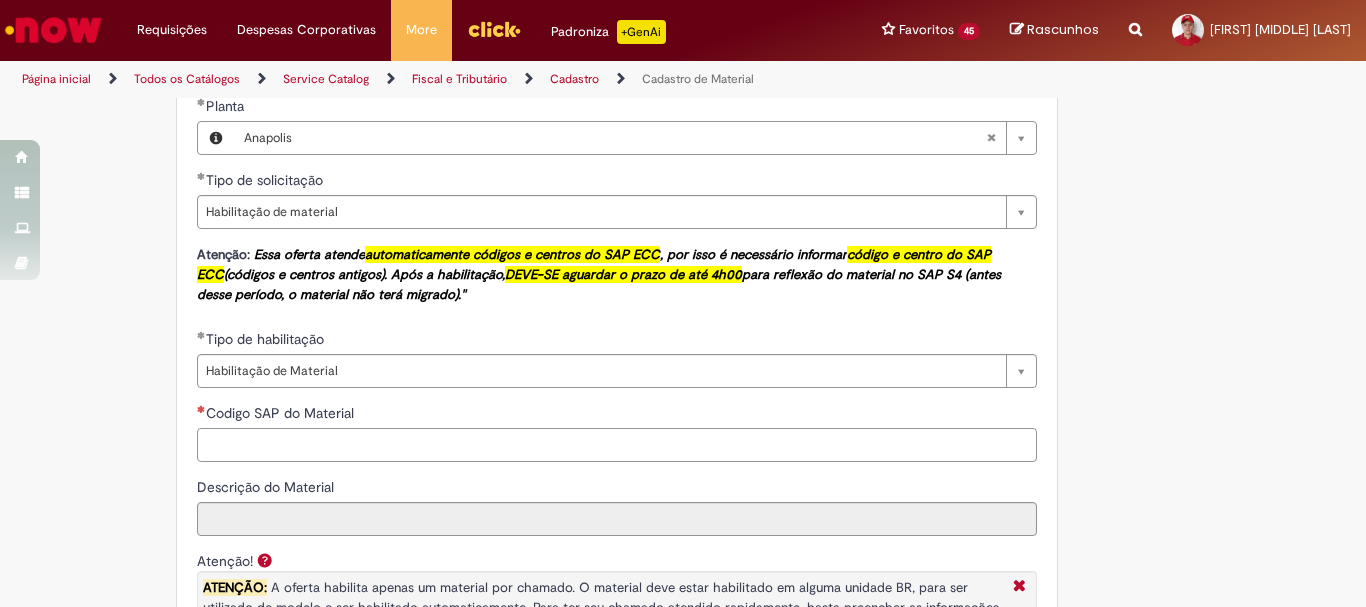 click on "Codigo SAP do Material" at bounding box center (617, 445) 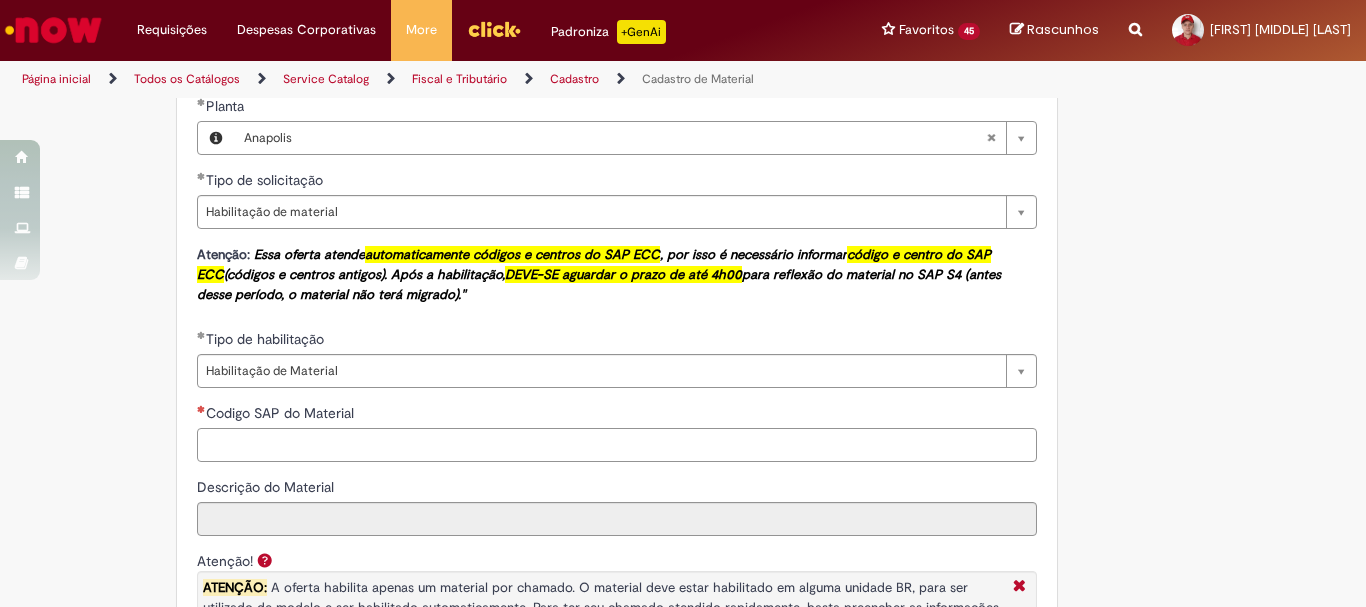 paste on "********" 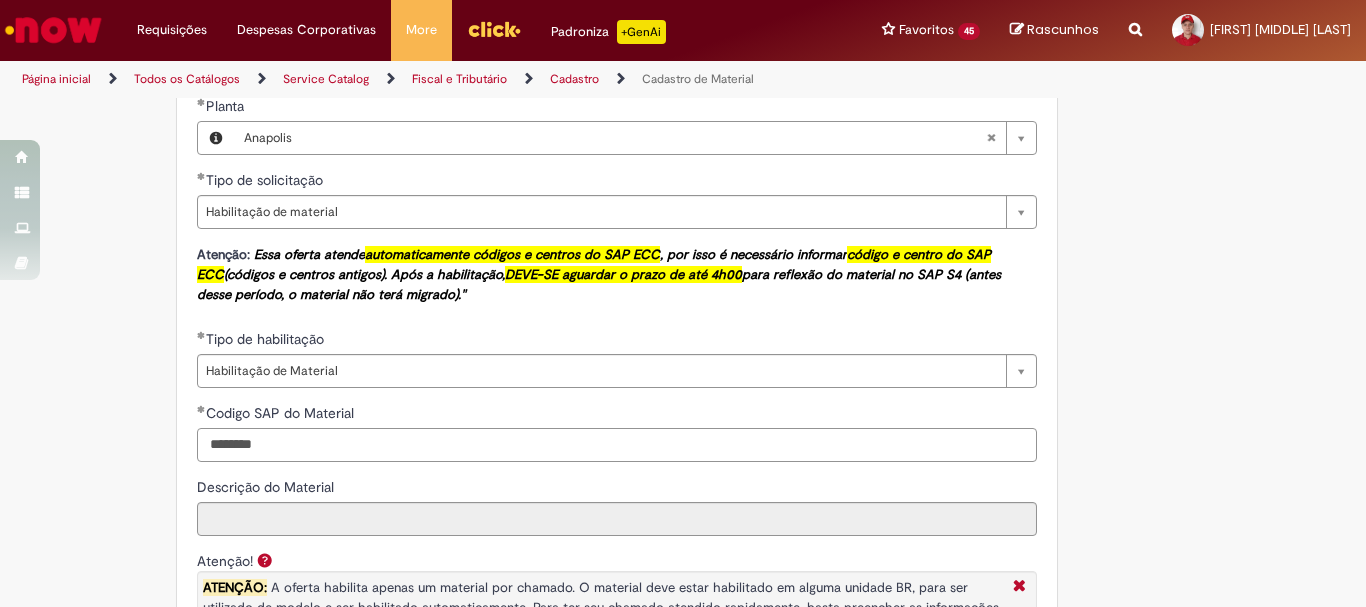 type on "********" 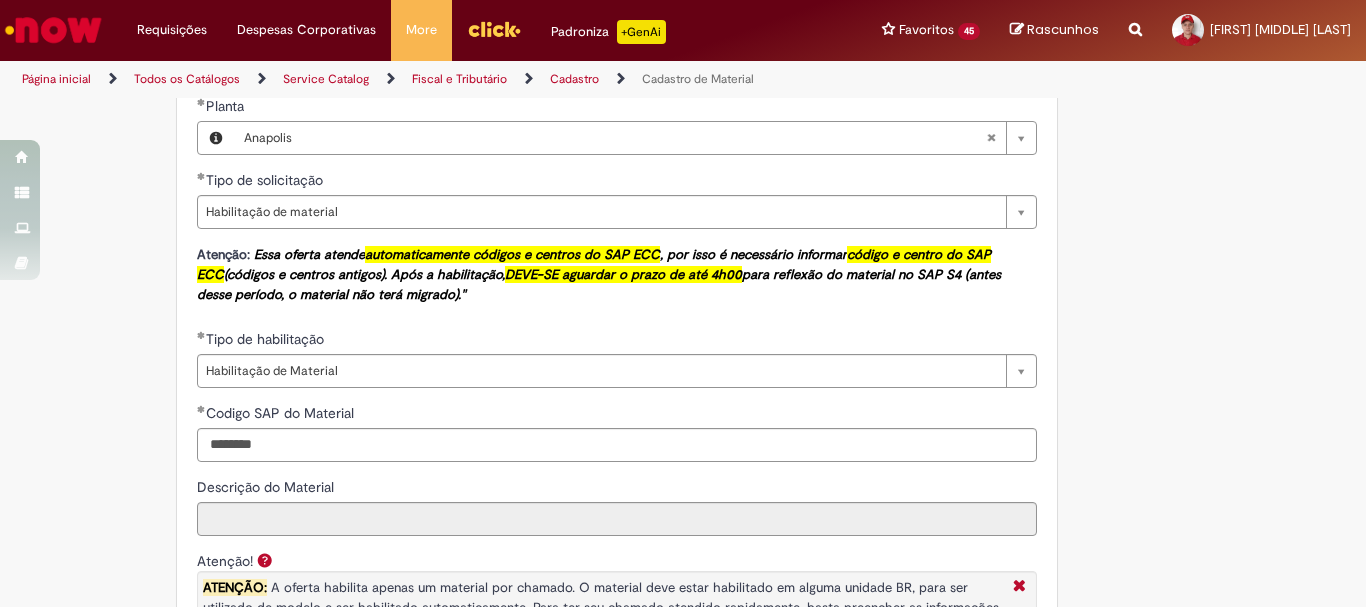 click on "Descrição do Material" at bounding box center [617, 489] 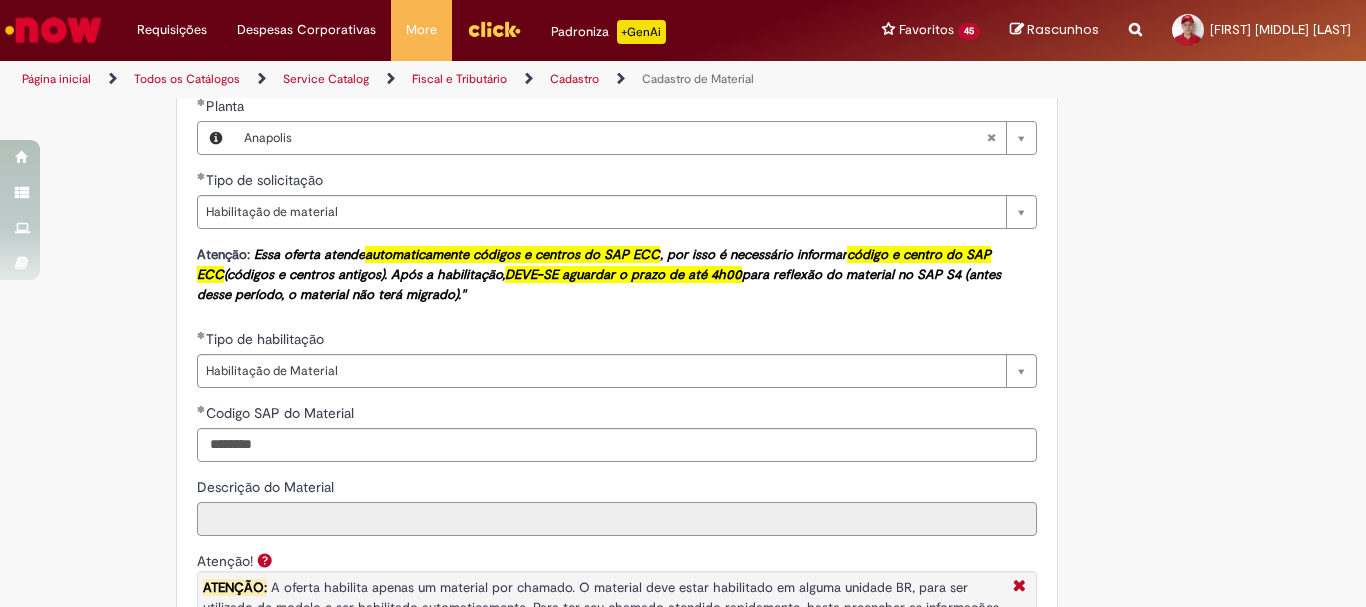 click on "Descrição do Material" at bounding box center (617, 519) 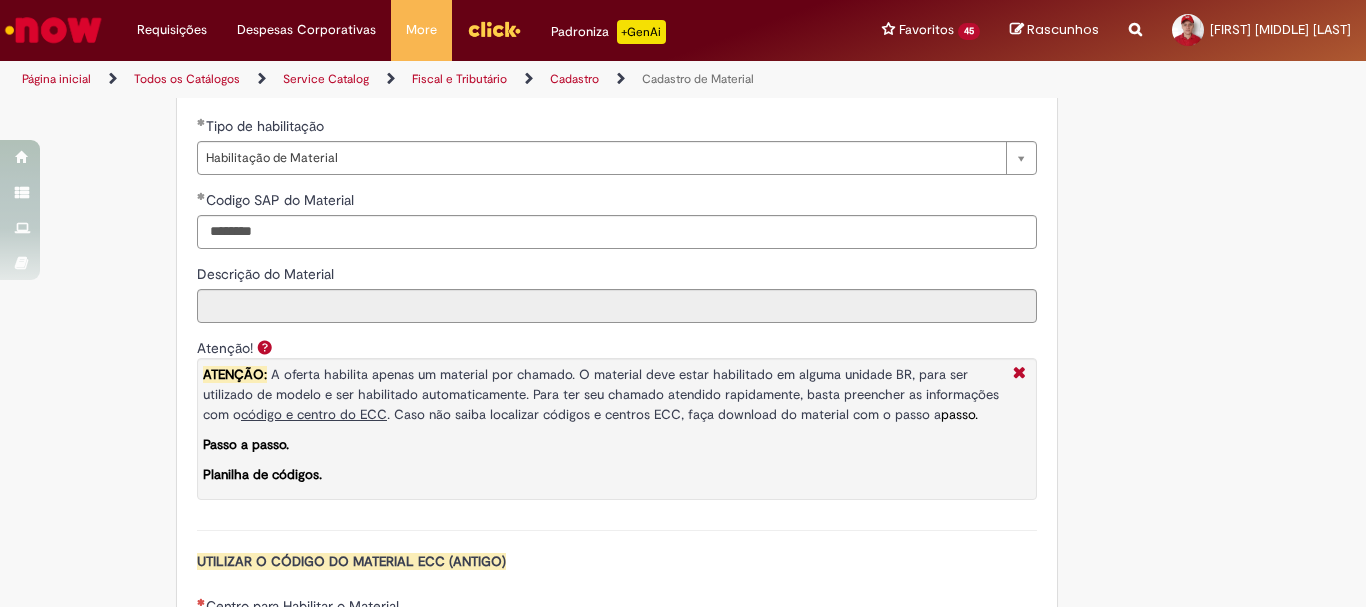 scroll, scrollTop: 1453, scrollLeft: 0, axis: vertical 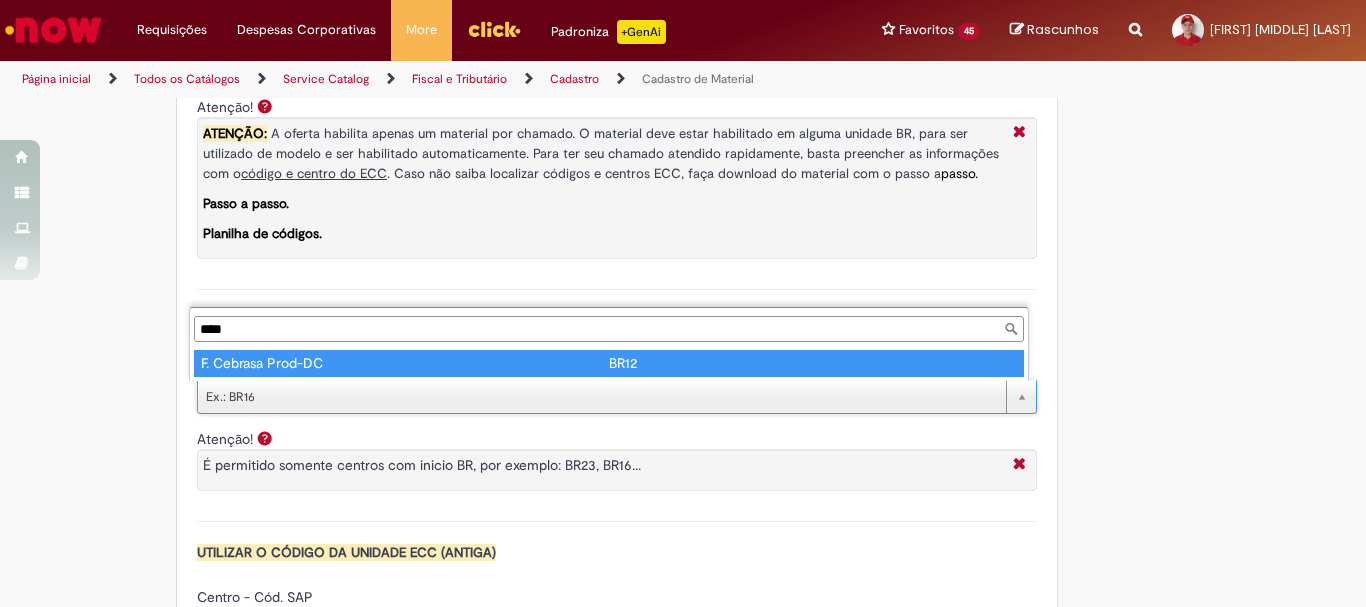 type on "****" 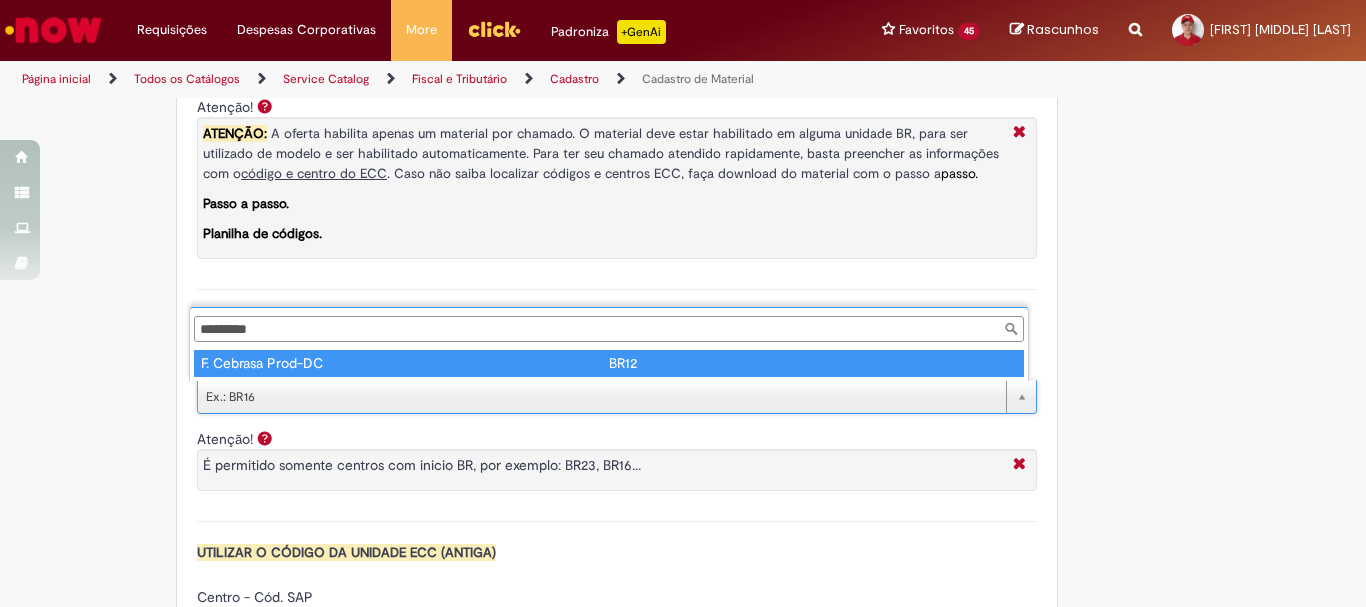 type on "****" 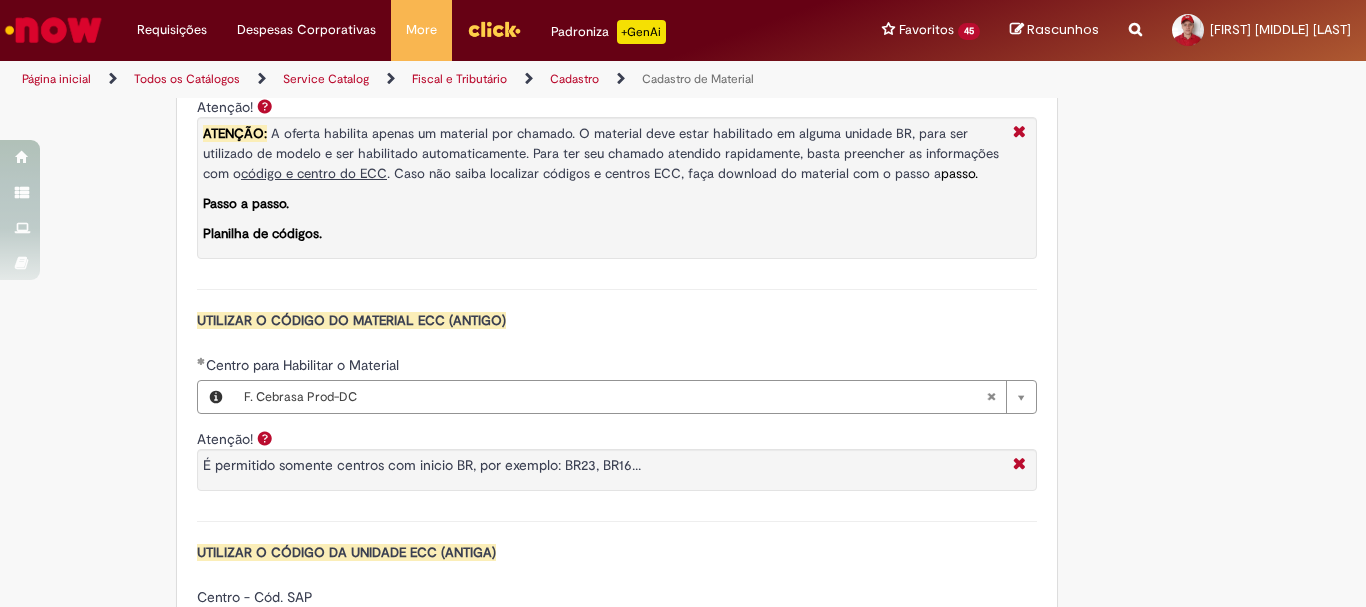 scroll, scrollTop: 1885, scrollLeft: 0, axis: vertical 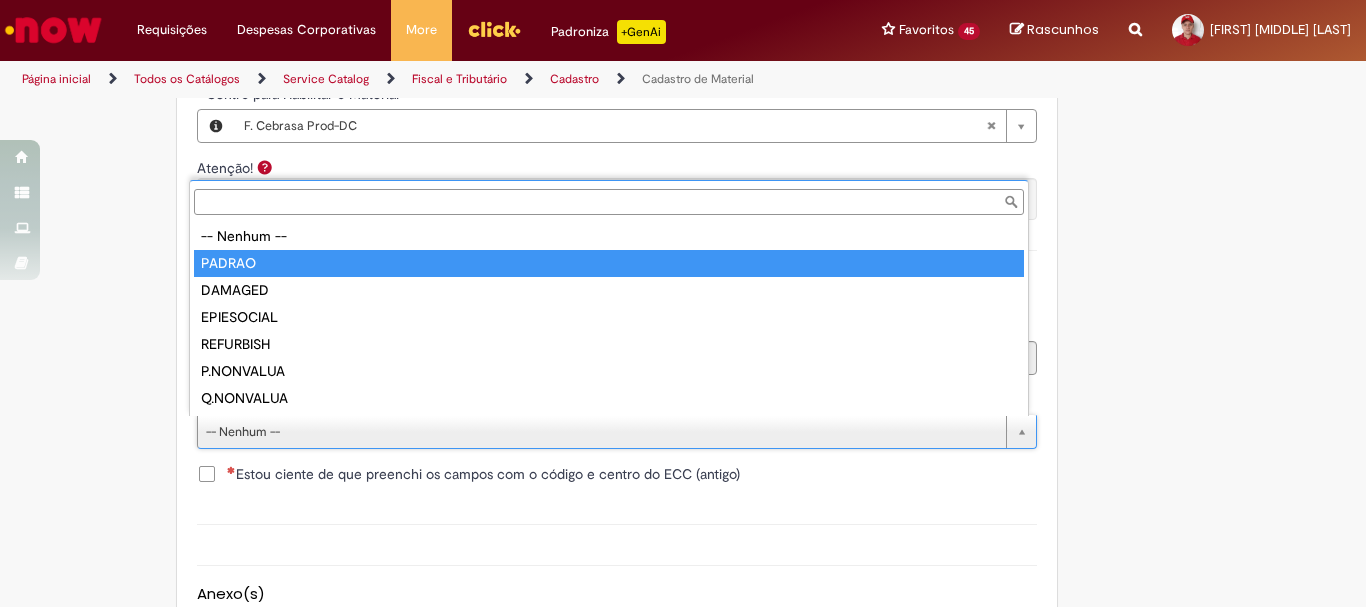 type on "******" 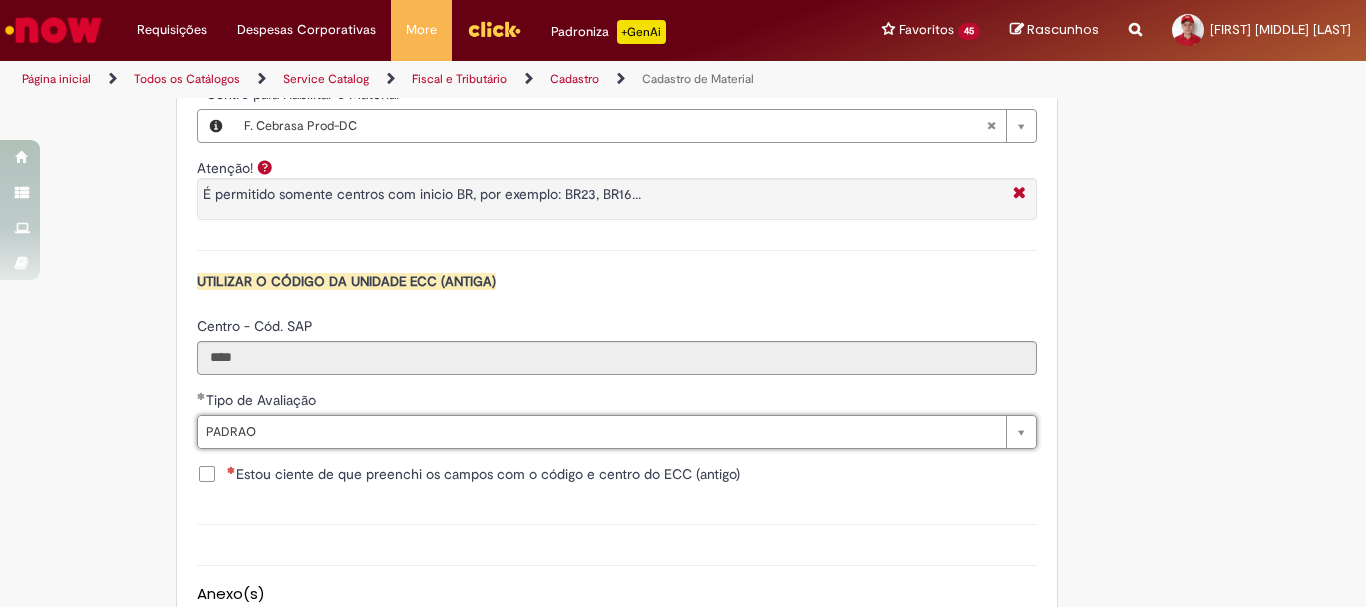 click on "UTILIZAR O CÓDIGO DA UNIDADE ECC (ANTIGA)" at bounding box center [617, 286] 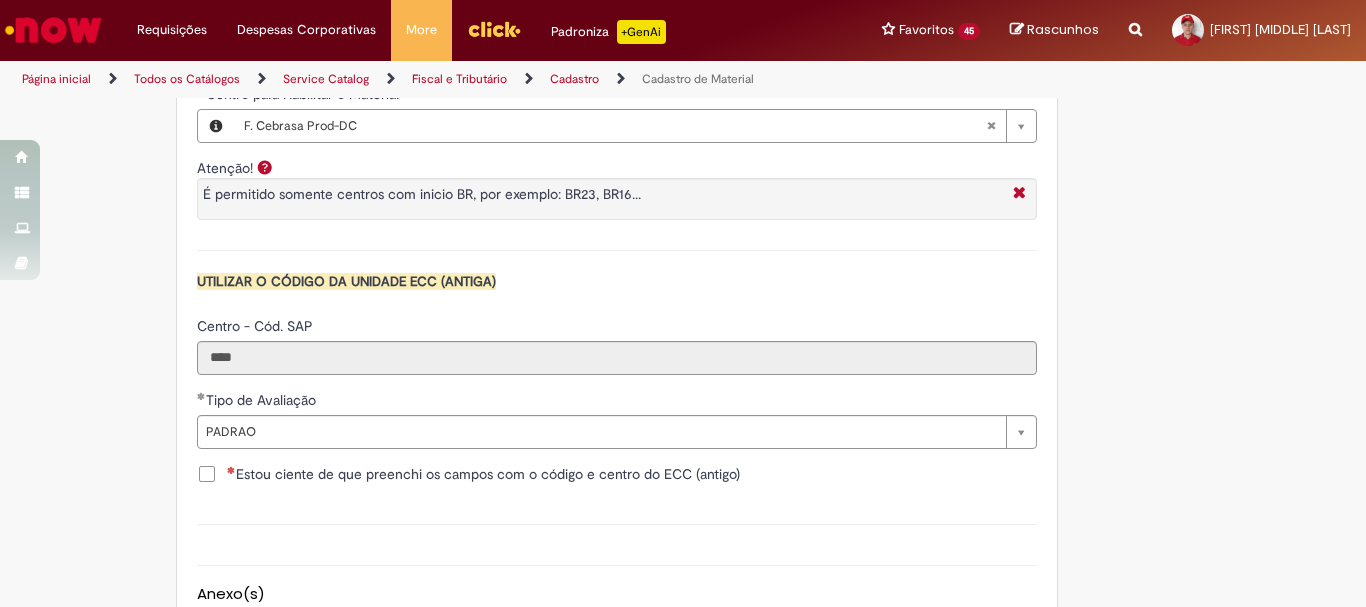 click on "Estou ciente de que preenchi os campos com o código e centro do ECC  (antigo)" at bounding box center [483, 474] 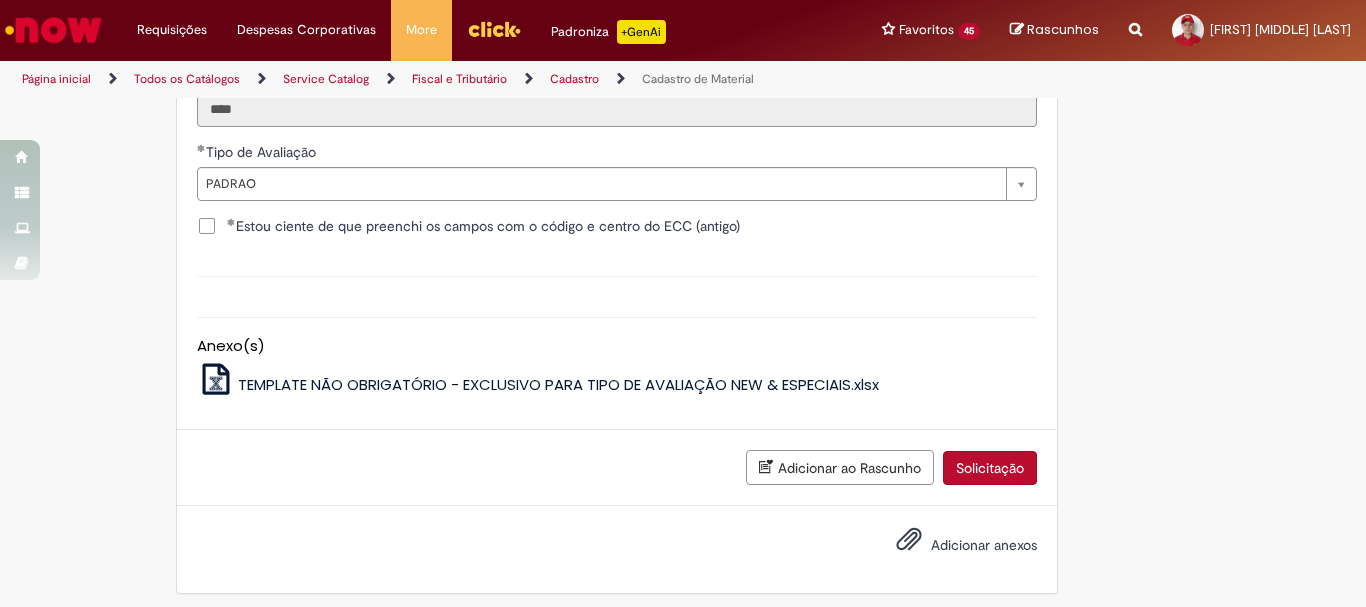 scroll, scrollTop: 2211, scrollLeft: 0, axis: vertical 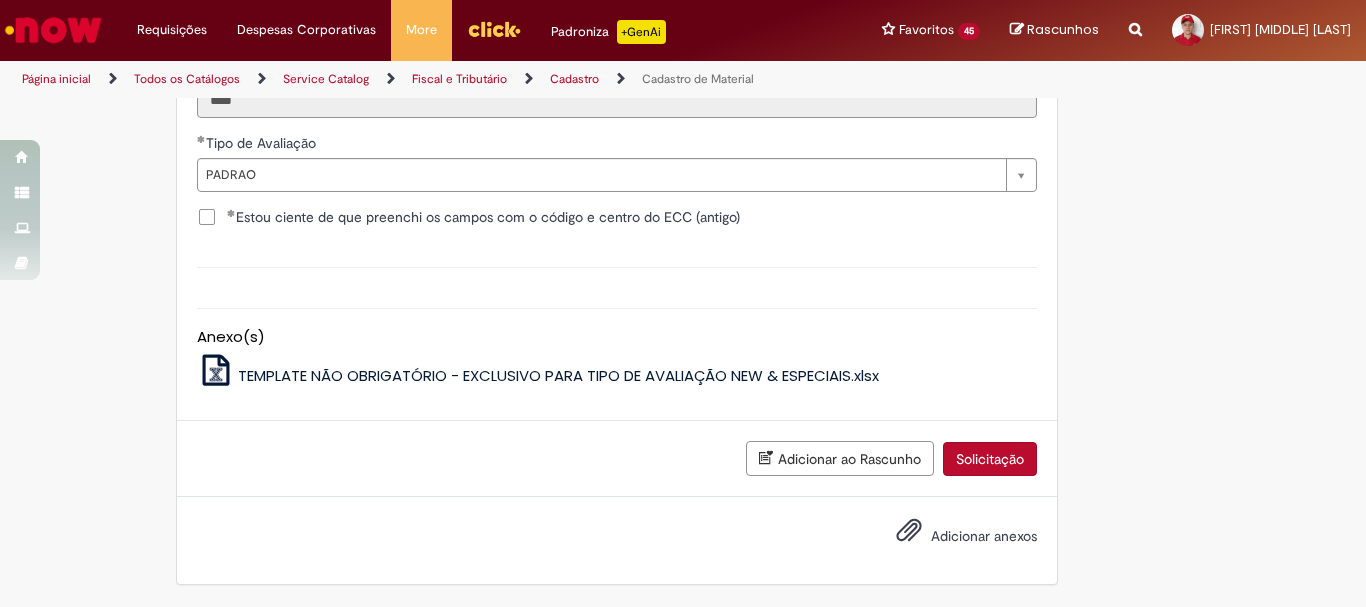 click on "Solicitação" at bounding box center [990, 459] 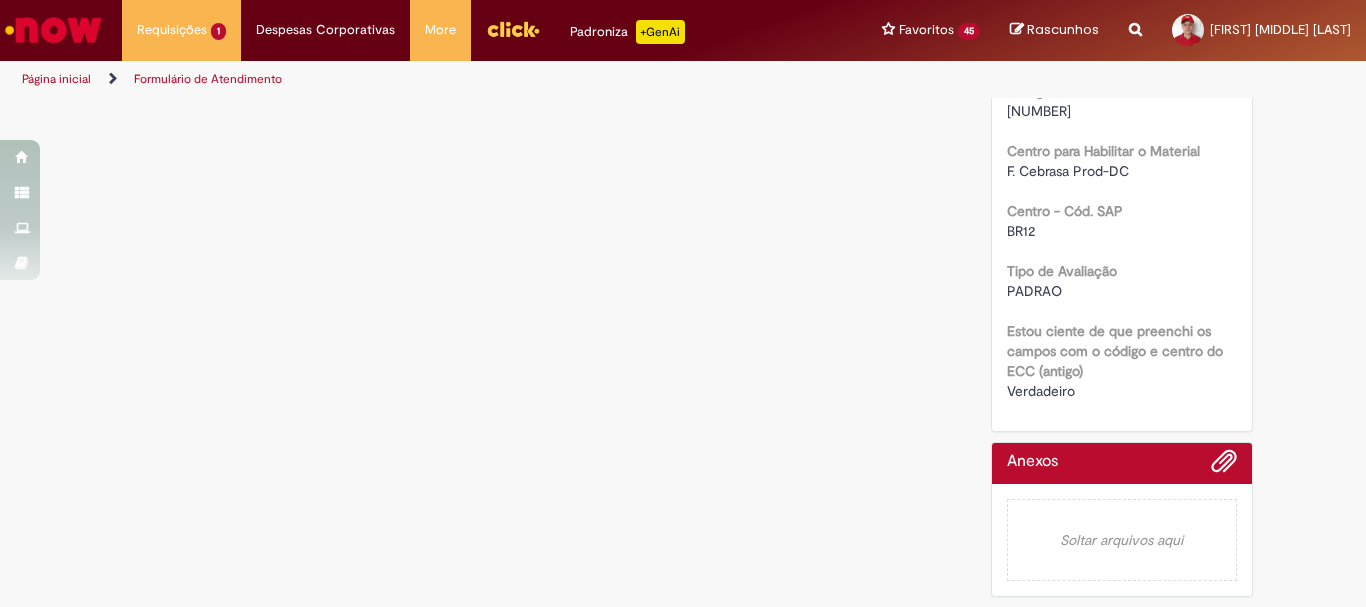 scroll, scrollTop: 0, scrollLeft: 0, axis: both 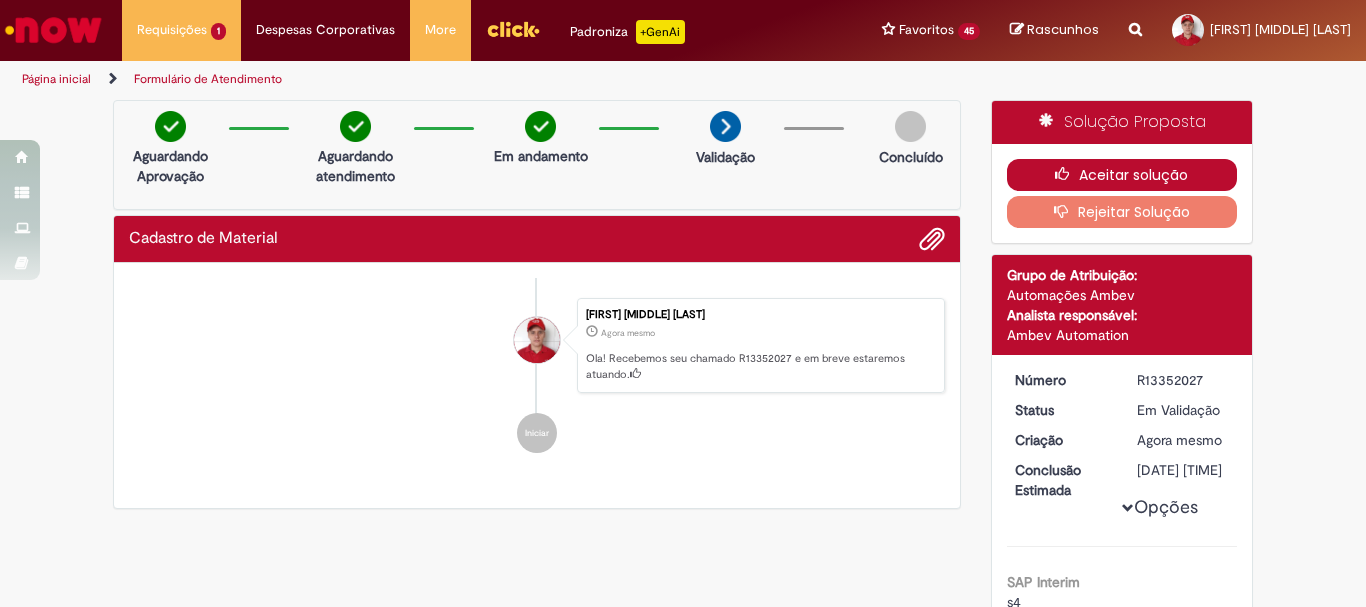 click on "Aceitar solução" at bounding box center (1122, 175) 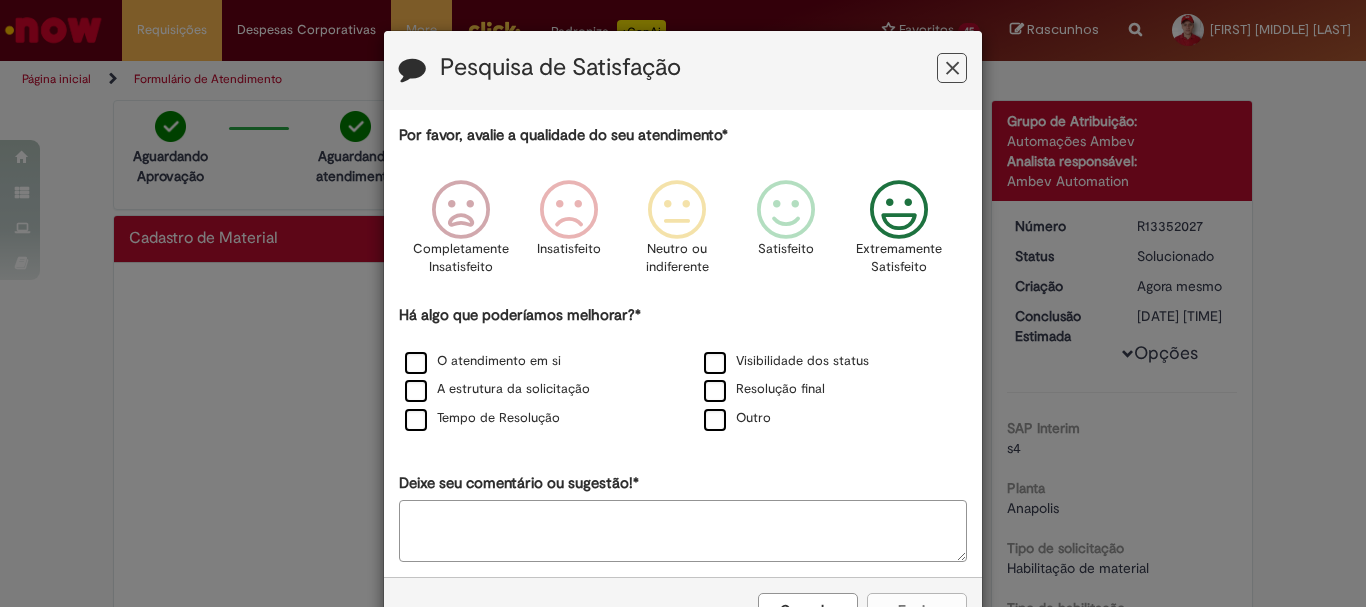 click at bounding box center [899, 210] 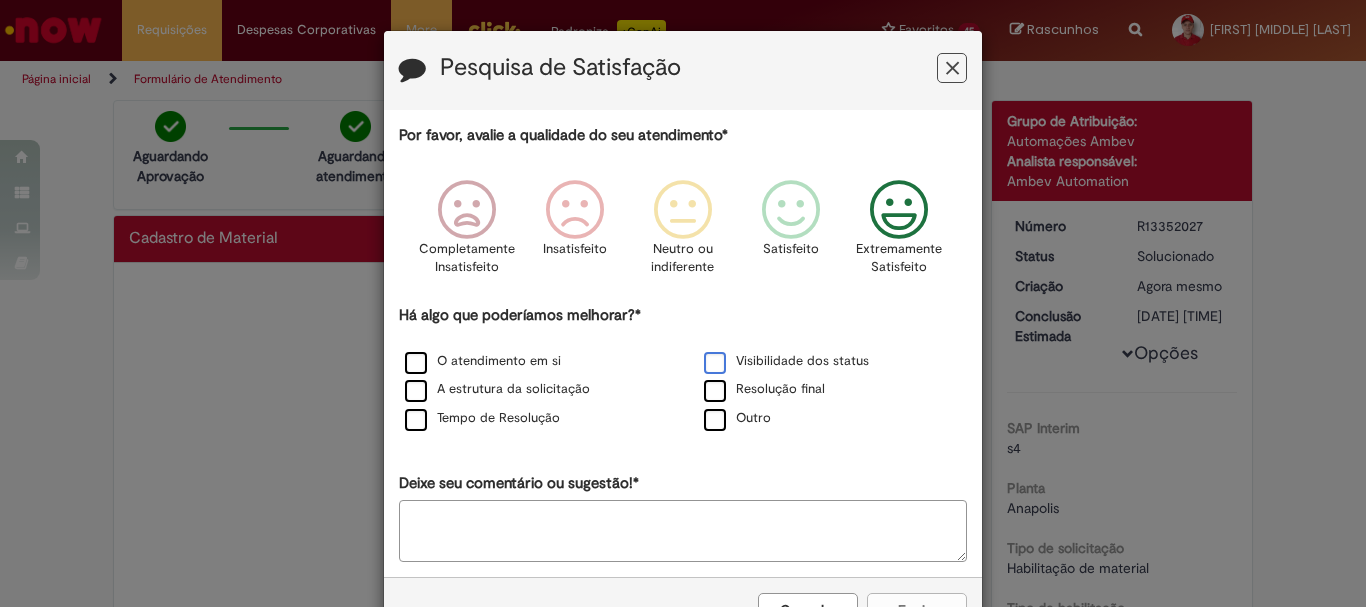 click on "Visibilidade dos status" at bounding box center [786, 361] 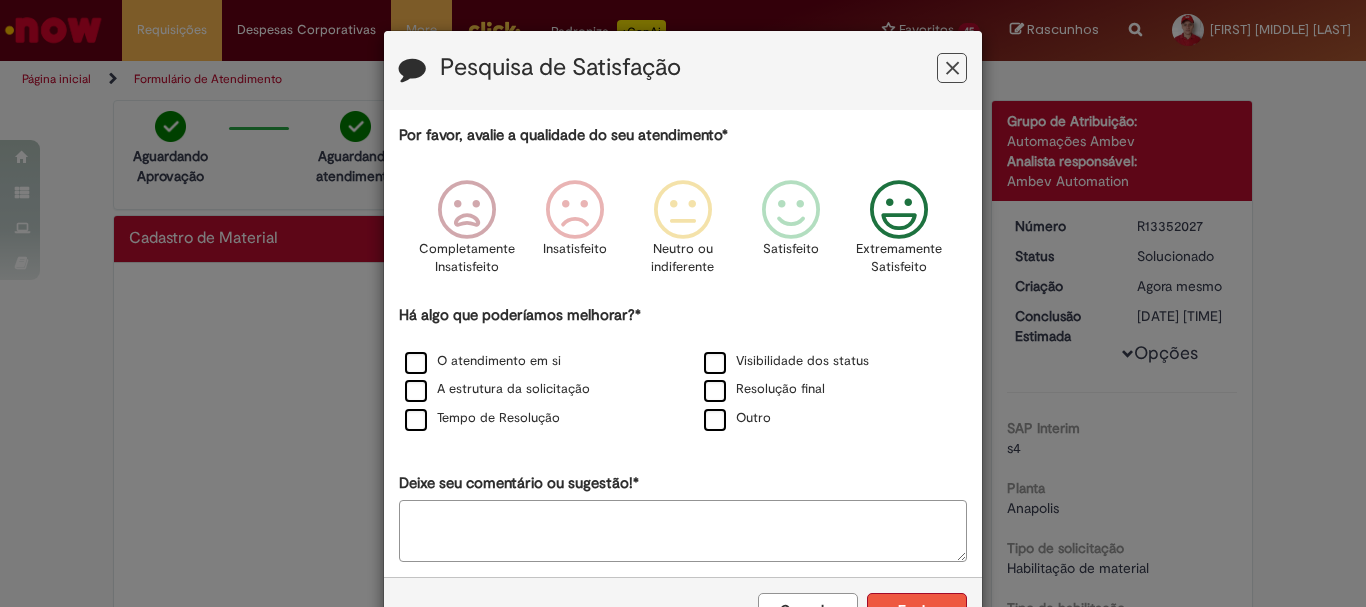 click on "Enviar" at bounding box center (917, 610) 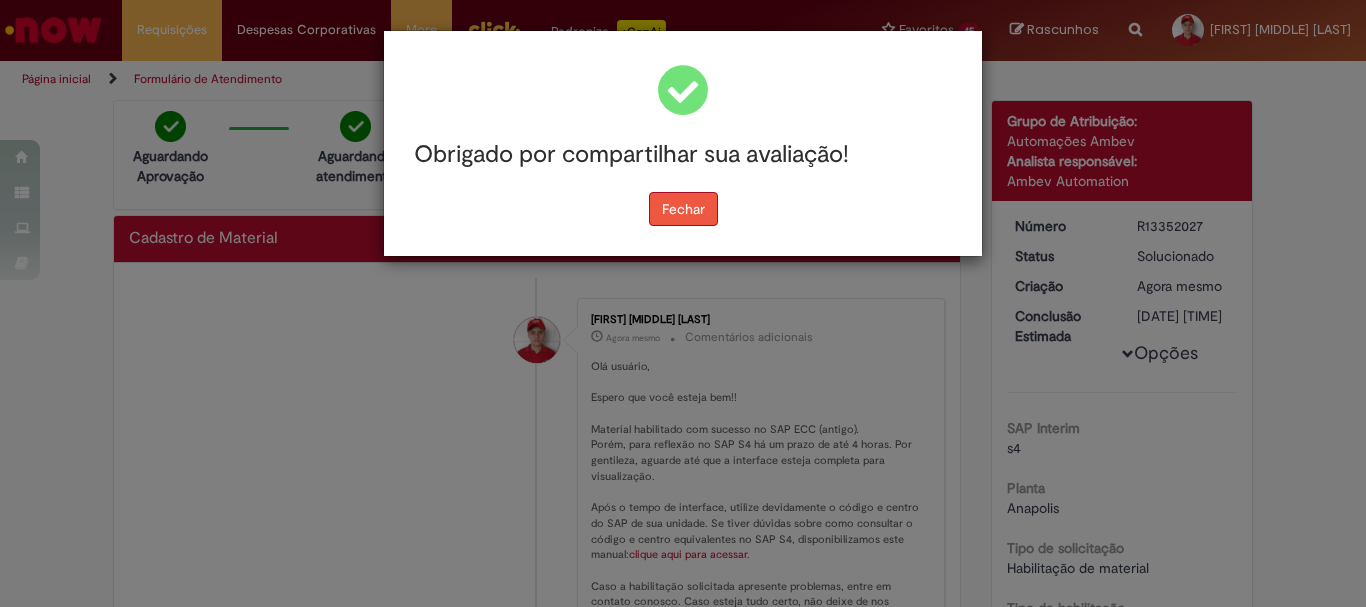 drag, startPoint x: 680, startPoint y: 199, endPoint x: 690, endPoint y: 200, distance: 10.049875 